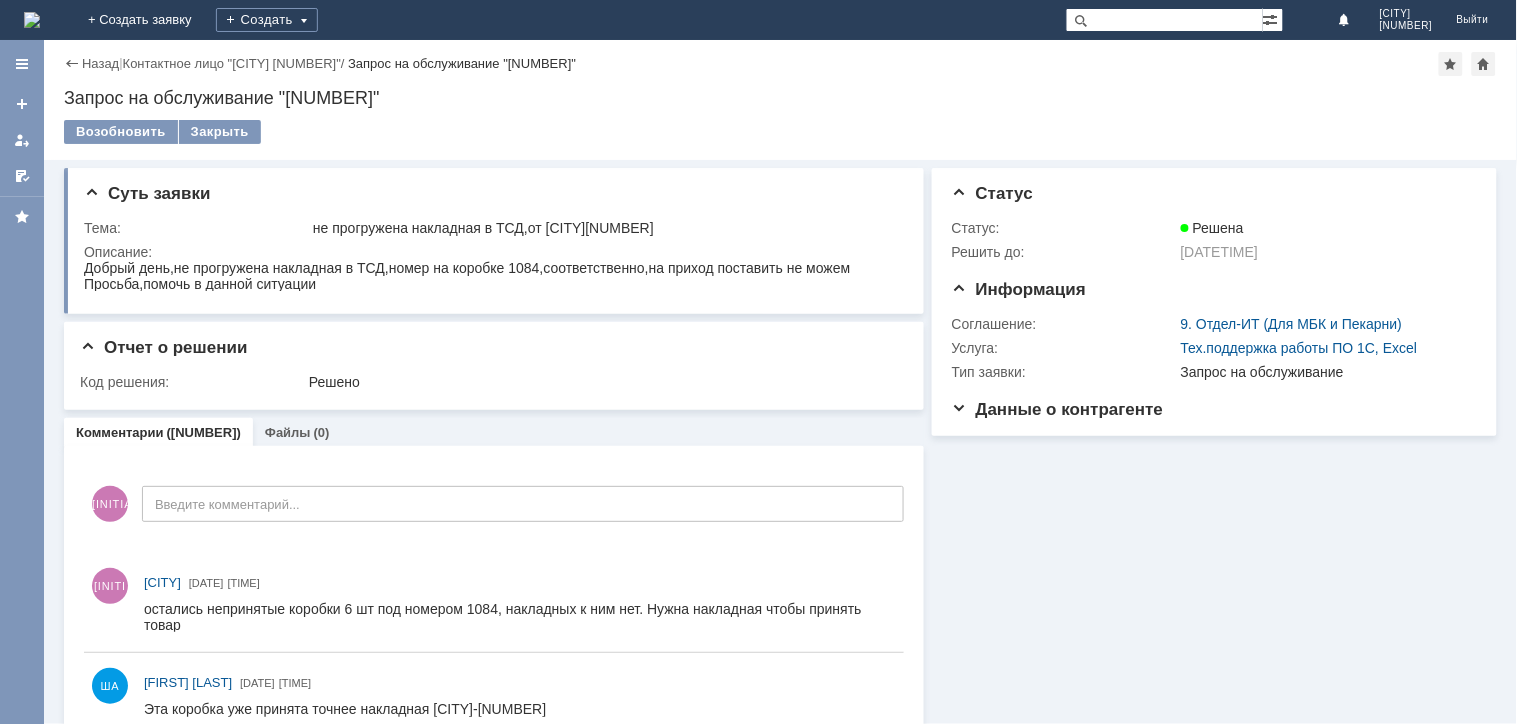 scroll, scrollTop: 0, scrollLeft: 0, axis: both 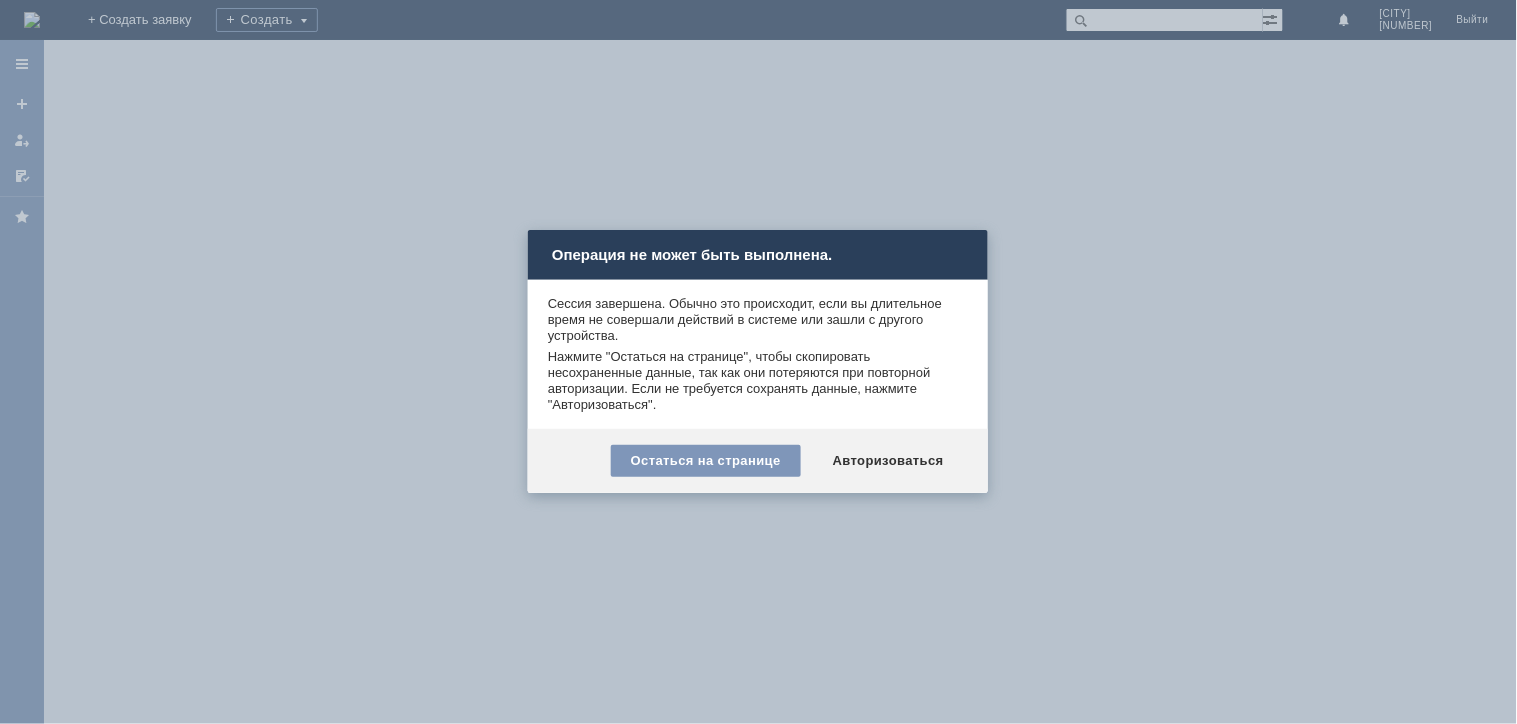 click on "Остаться на странице" at bounding box center [706, 461] 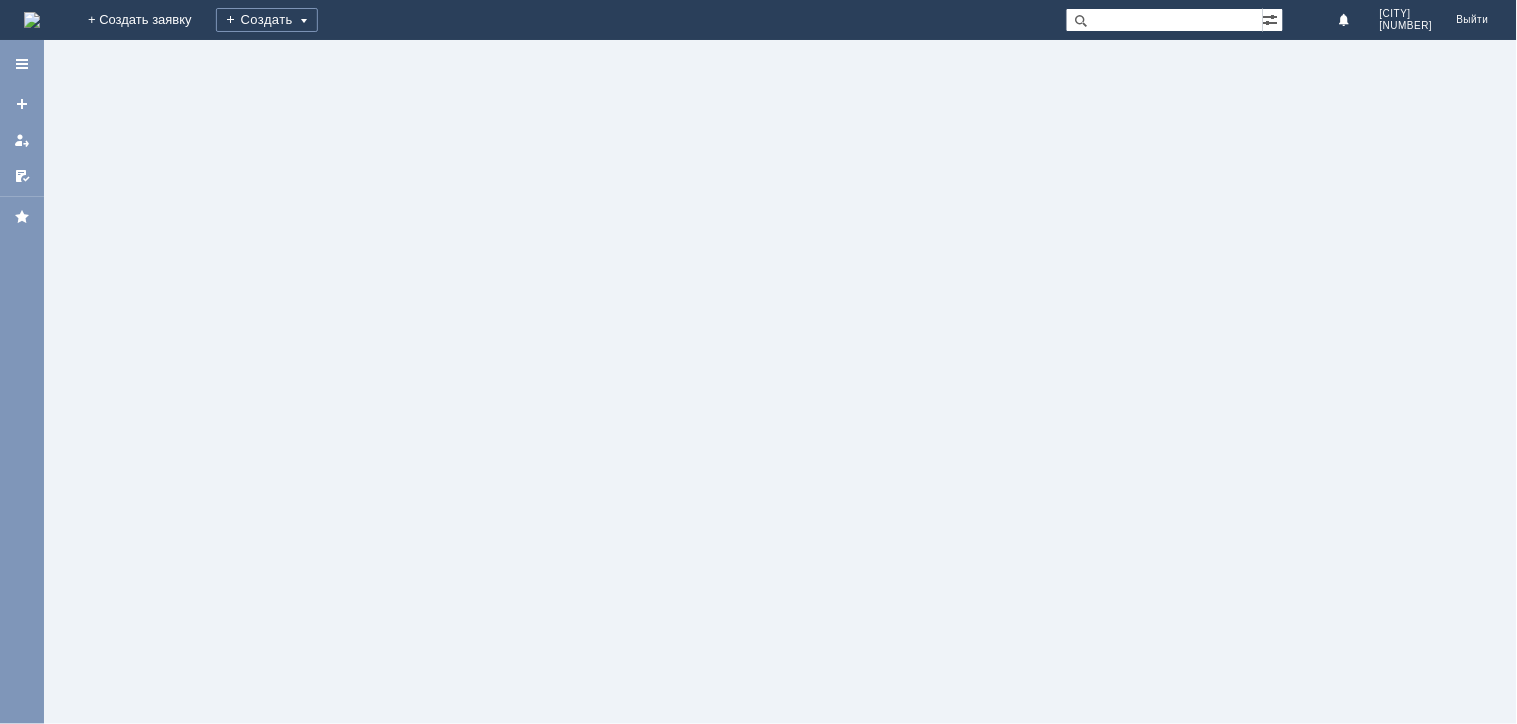 click on "На домашнюю" at bounding box center (32, 20) 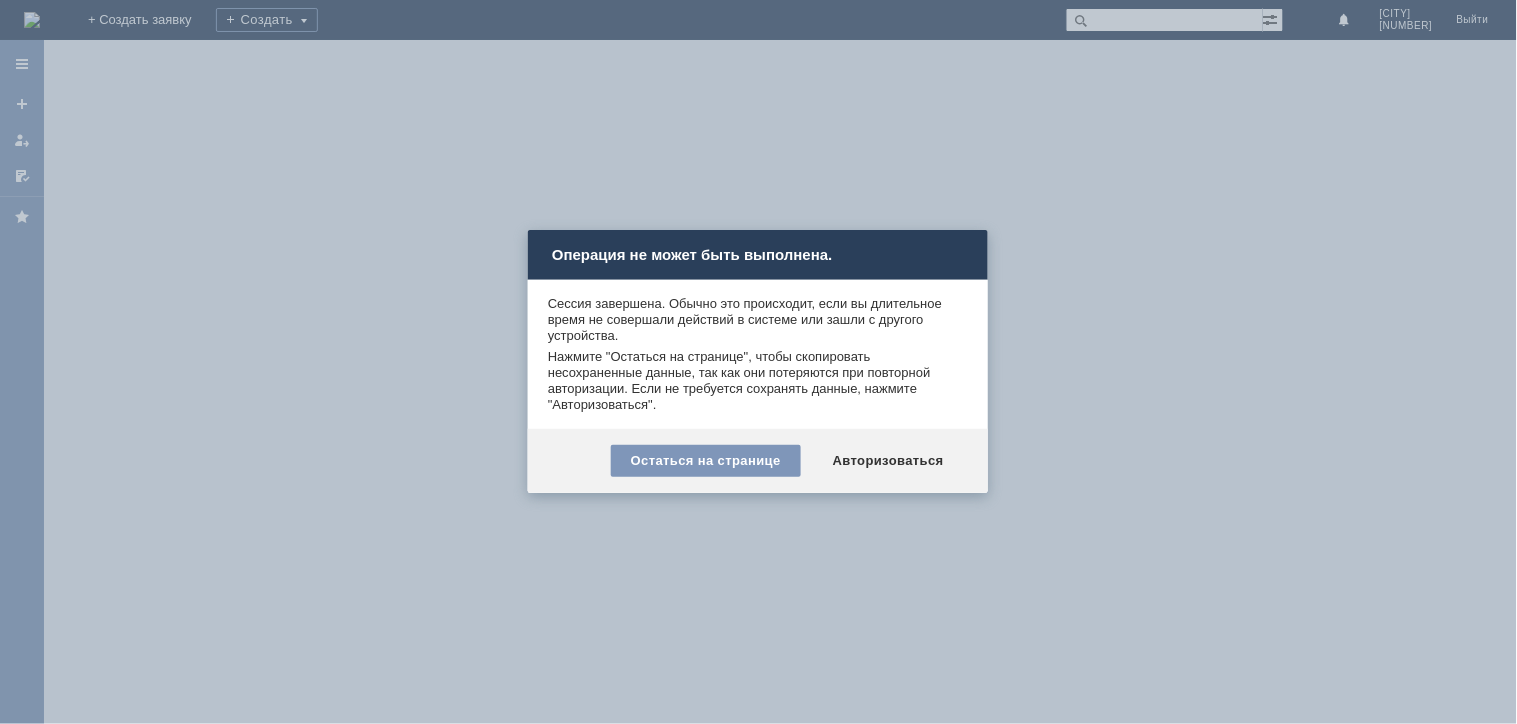 click on "Остаться на странице Авторизоваться" at bounding box center (758, 461) 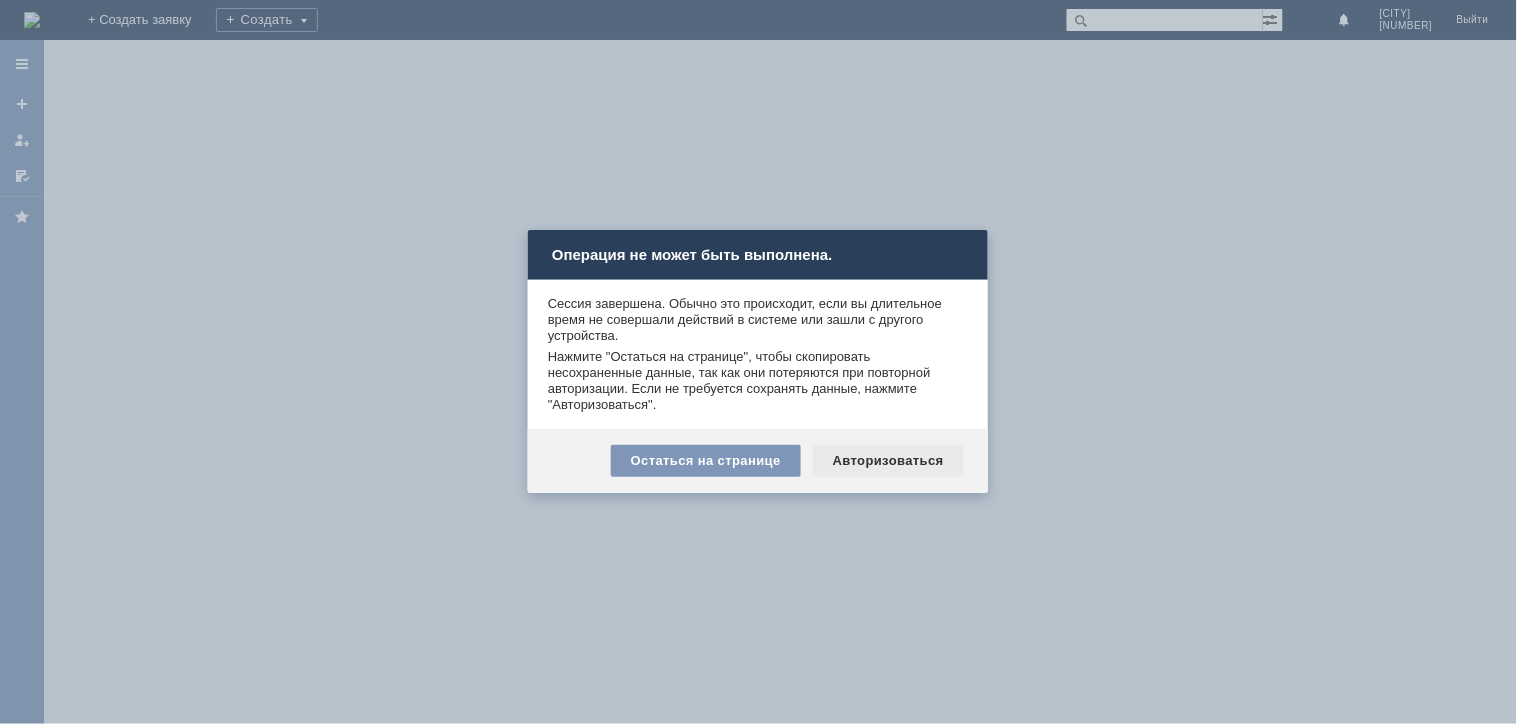 click on "Авторизоваться" at bounding box center [888, 461] 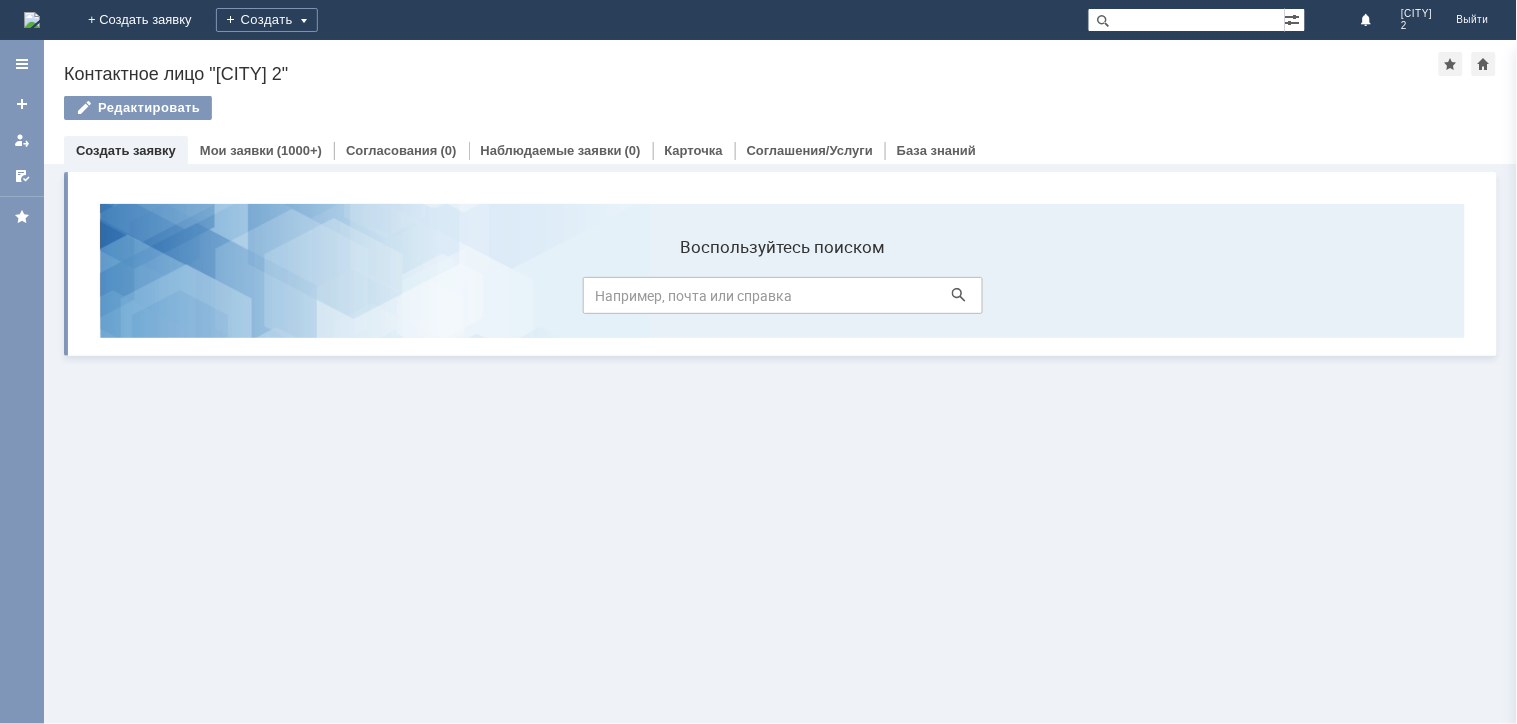 scroll, scrollTop: 0, scrollLeft: 0, axis: both 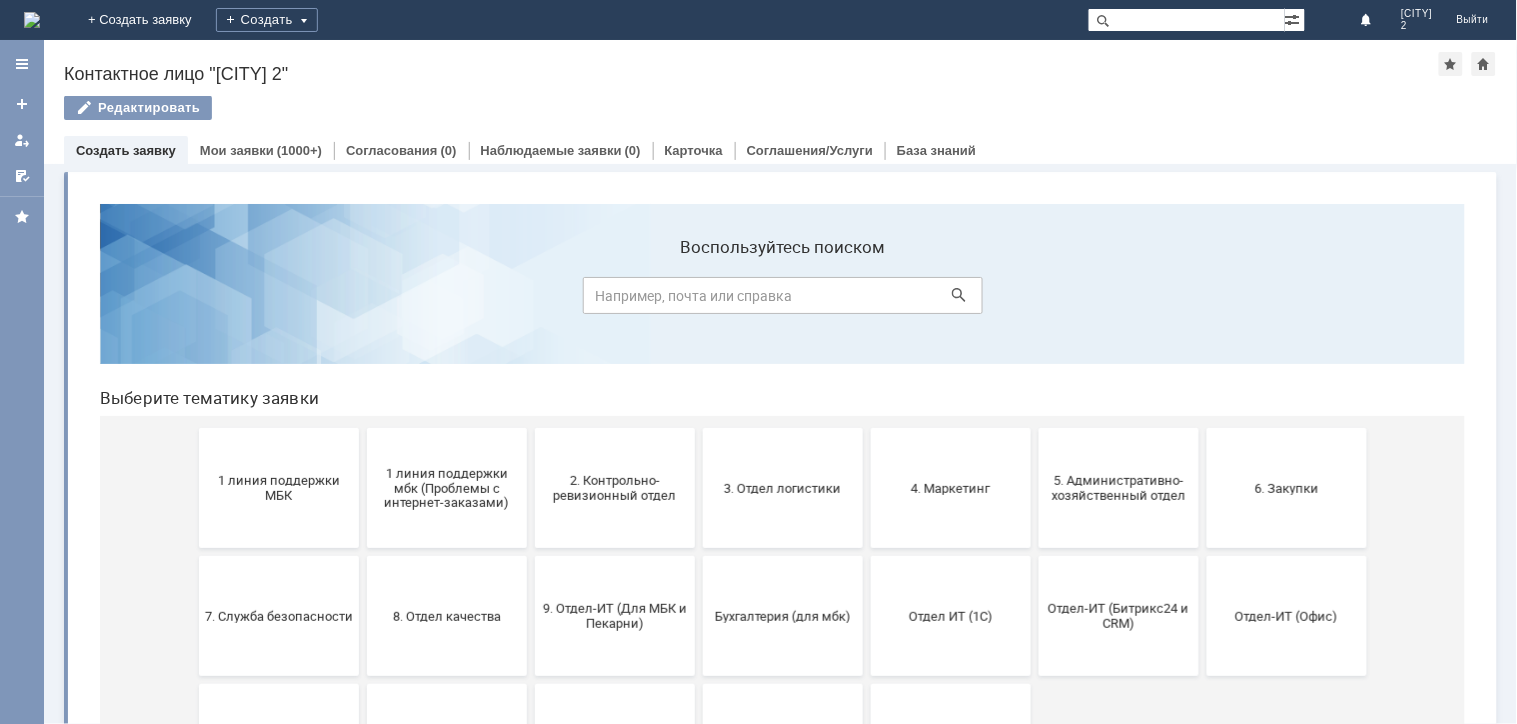 drag, startPoint x: 250, startPoint y: 472, endPoint x: 274, endPoint y: 504, distance: 40 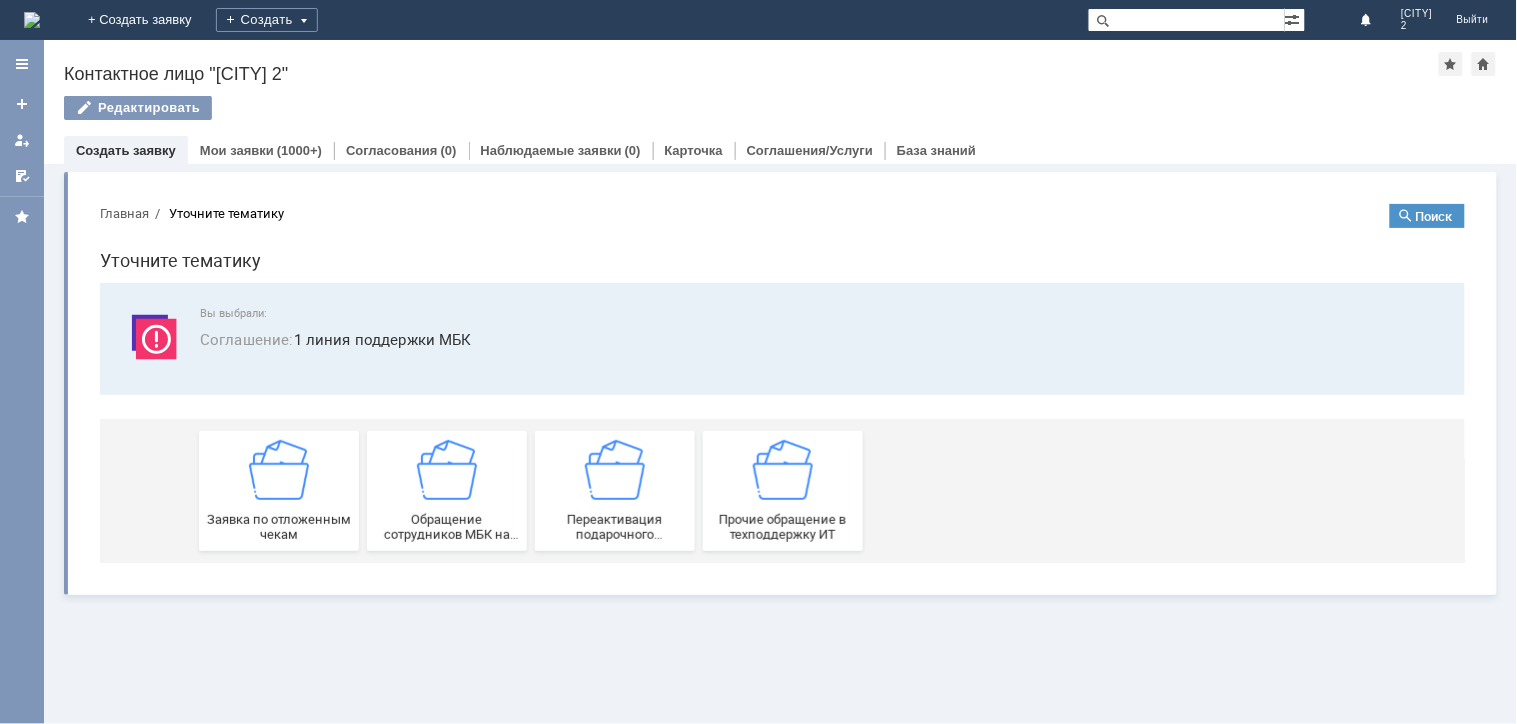 click on "Заявка по отложенным чекам" at bounding box center (278, 526) 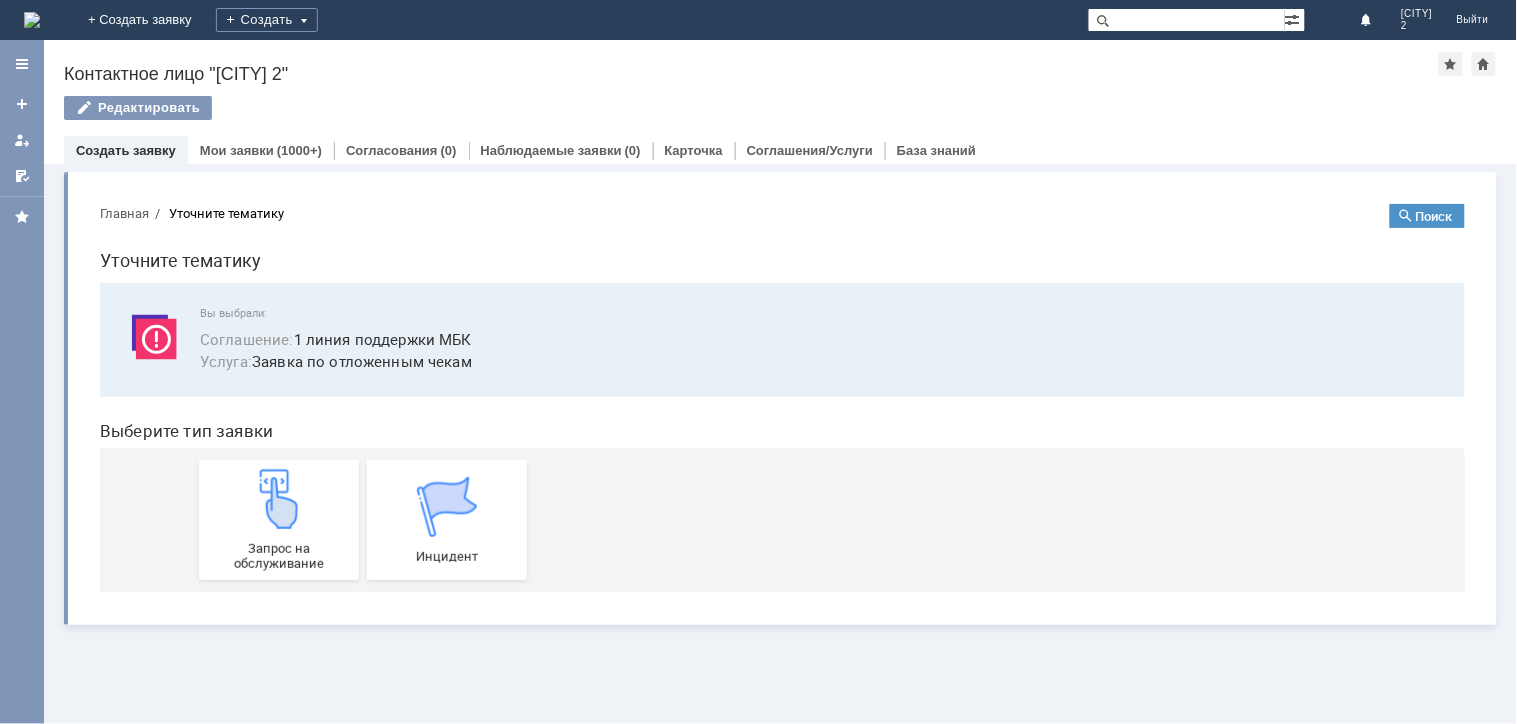 click on "Запрос на обслуживание" at bounding box center [278, 519] 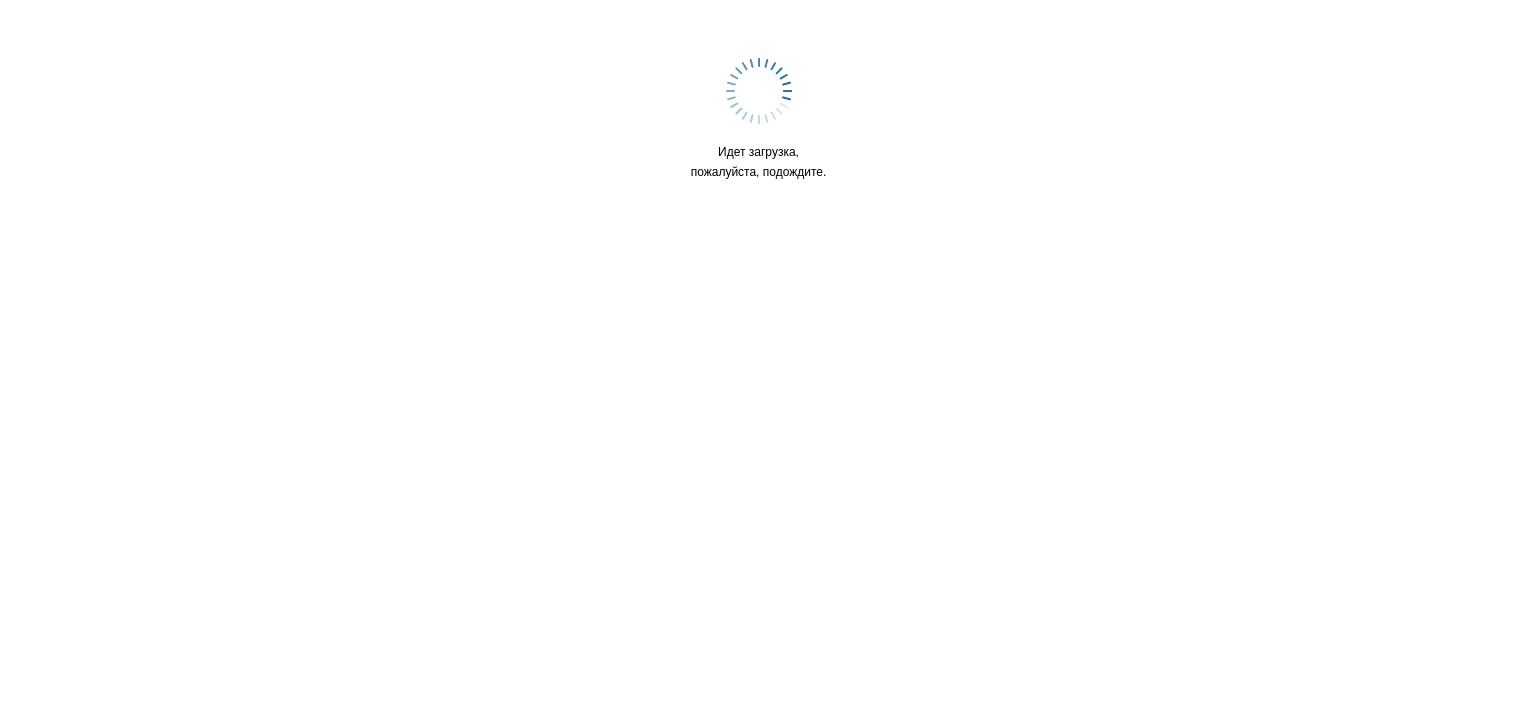 scroll, scrollTop: 0, scrollLeft: 0, axis: both 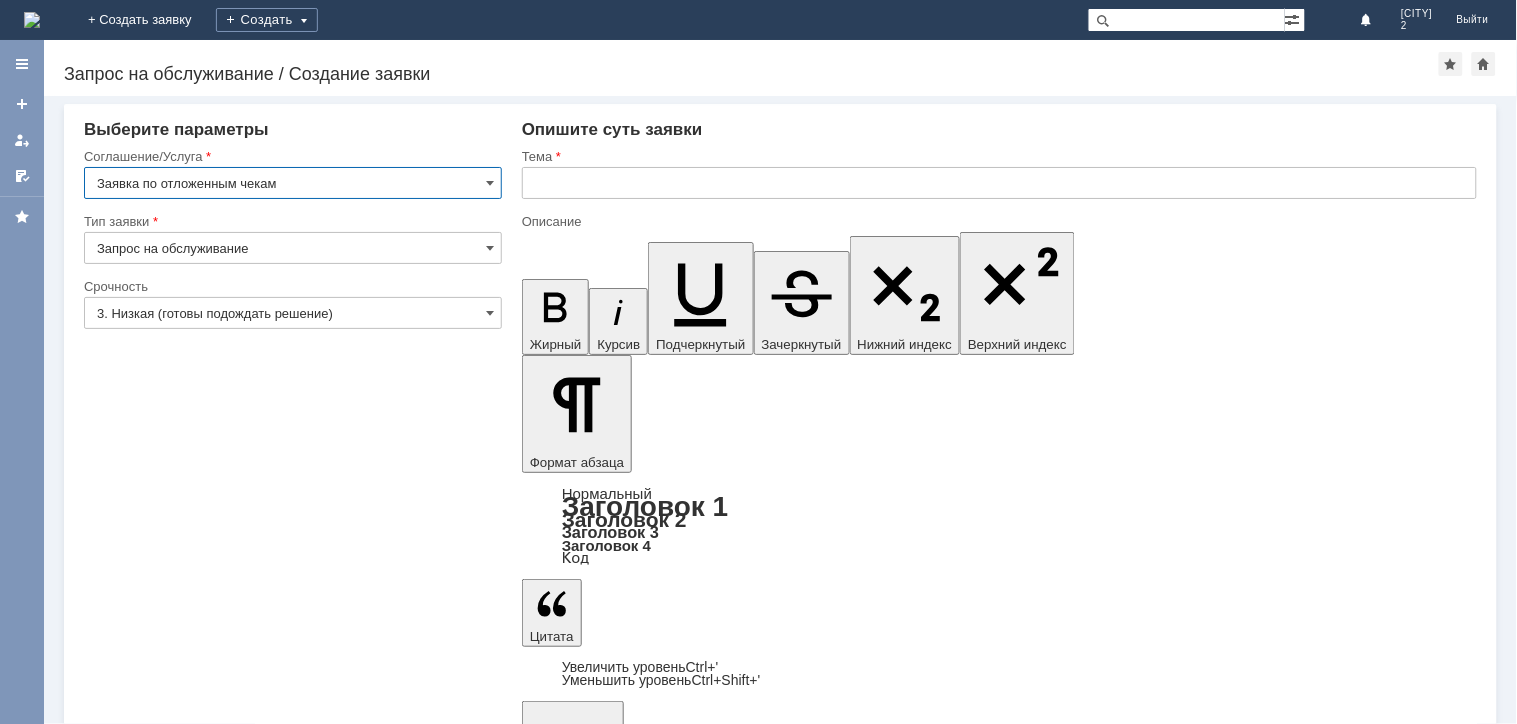 click on "Тема" at bounding box center [999, 157] 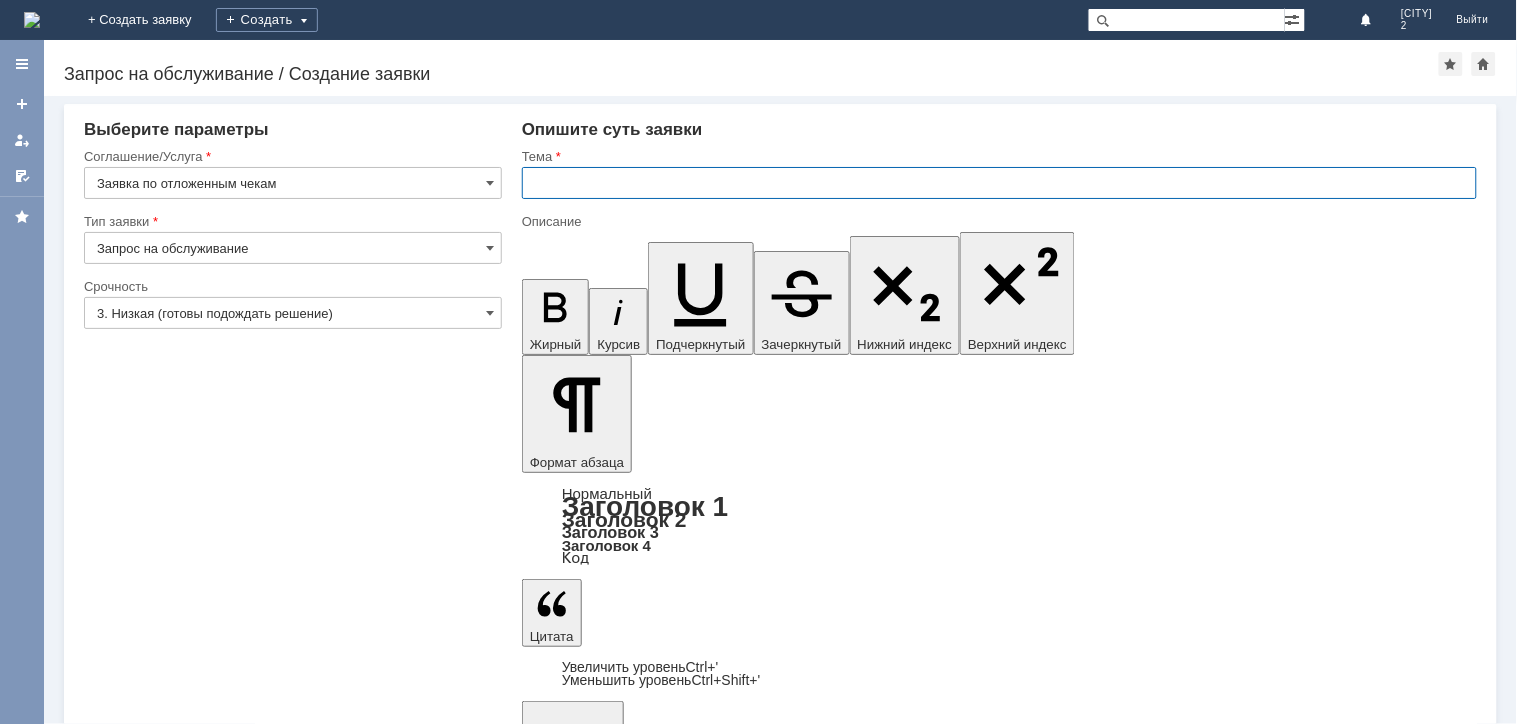 click at bounding box center [999, 183] 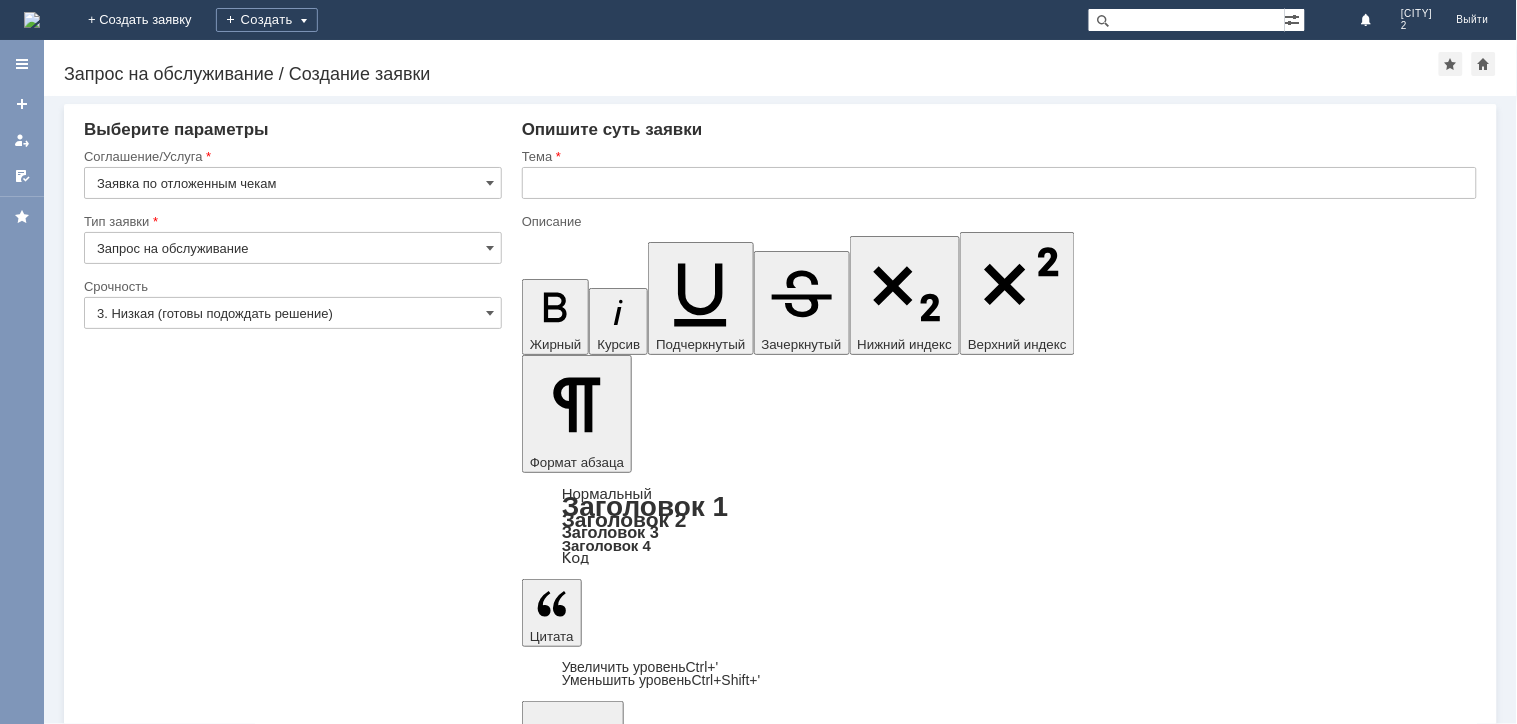 scroll, scrollTop: 412, scrollLeft: 1, axis: both 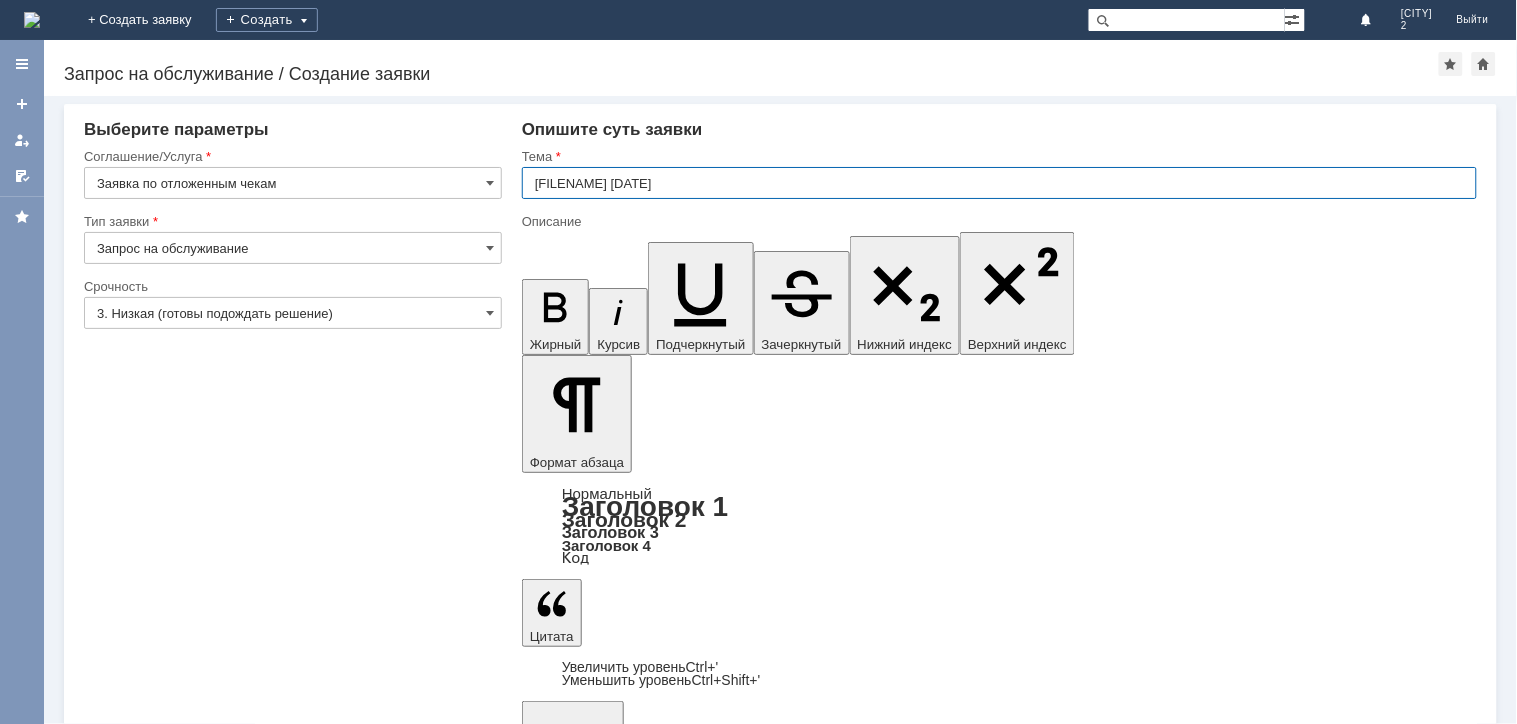 type on "отложенные чеки 01.08.2025" 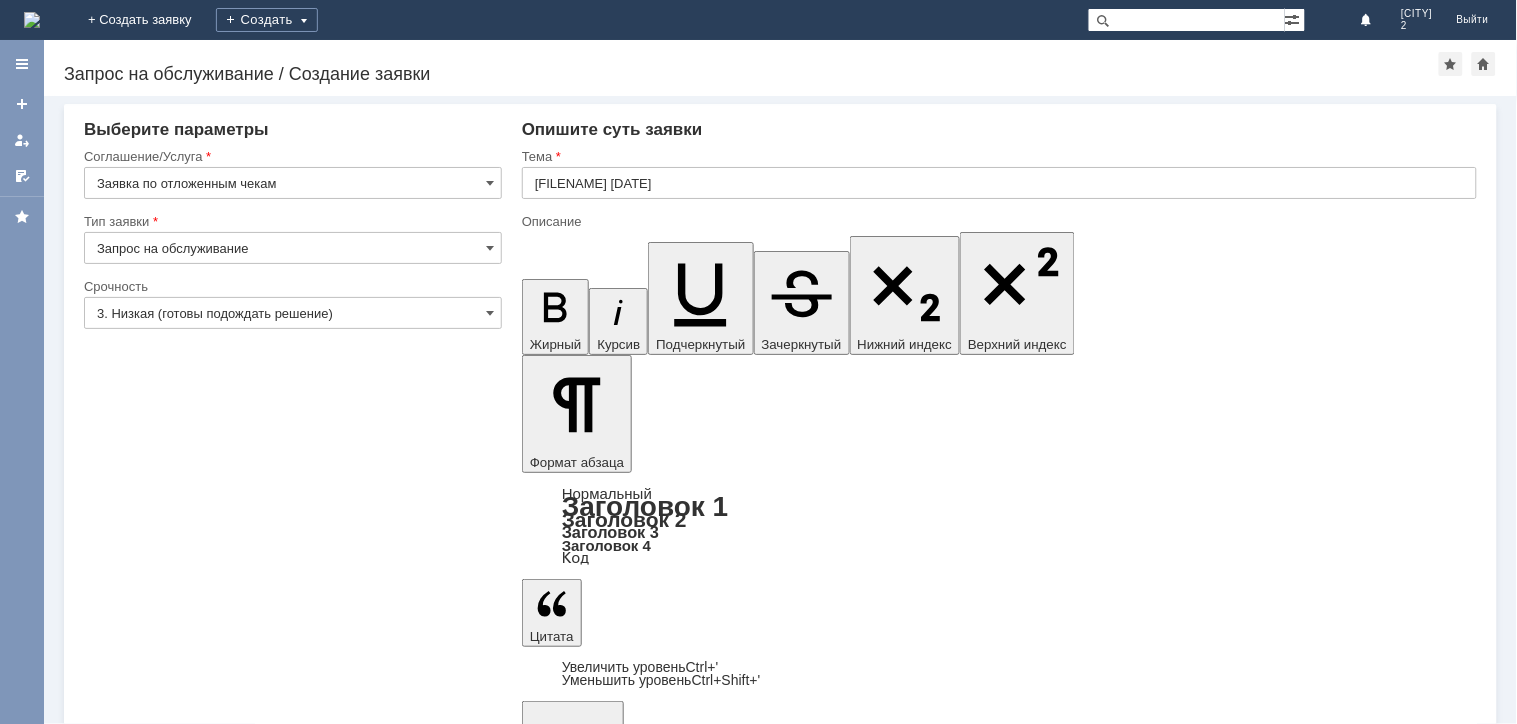 drag, startPoint x: 788, startPoint y: 5877, endPoint x: 10, endPoint y: 5801, distance: 781.70325 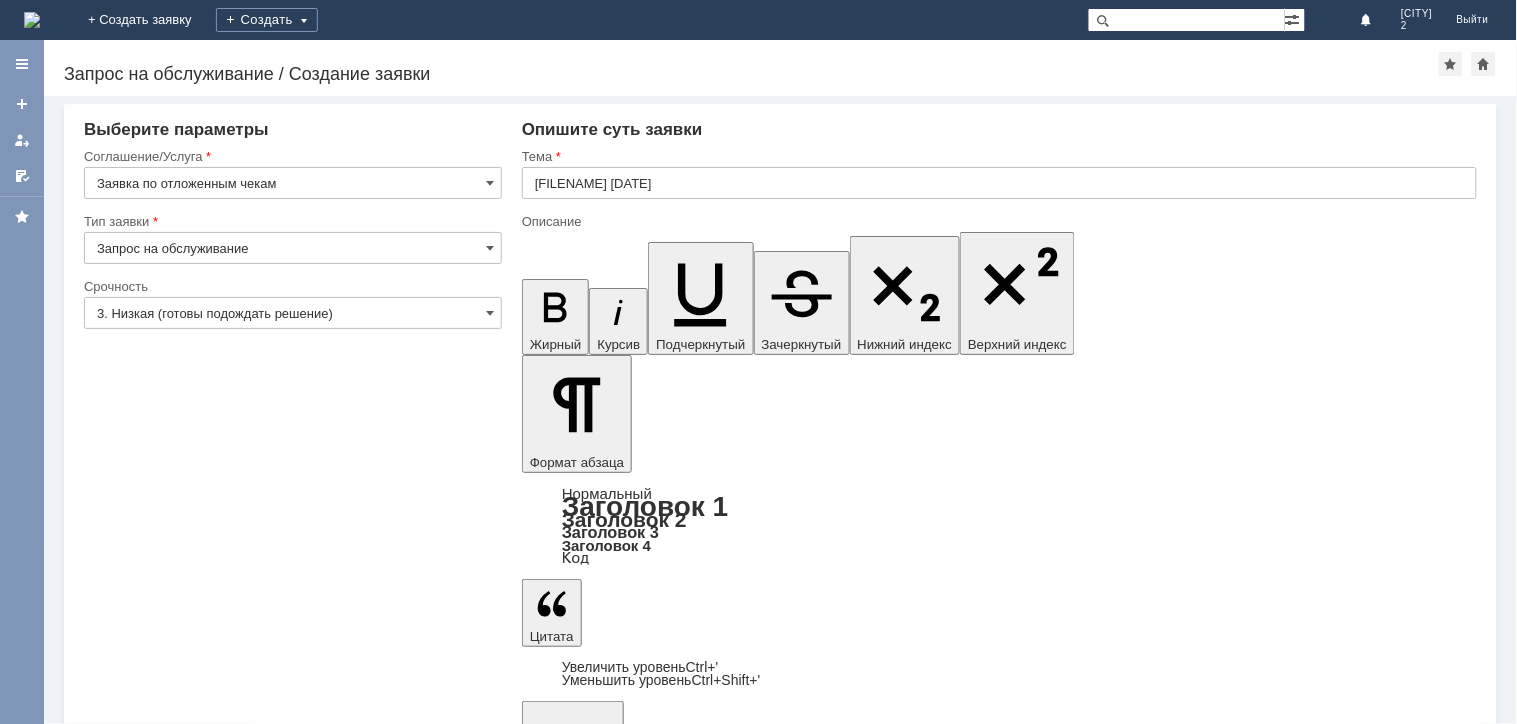click on "3. Низкая (готовы подождать решение)" at bounding box center (293, 313) 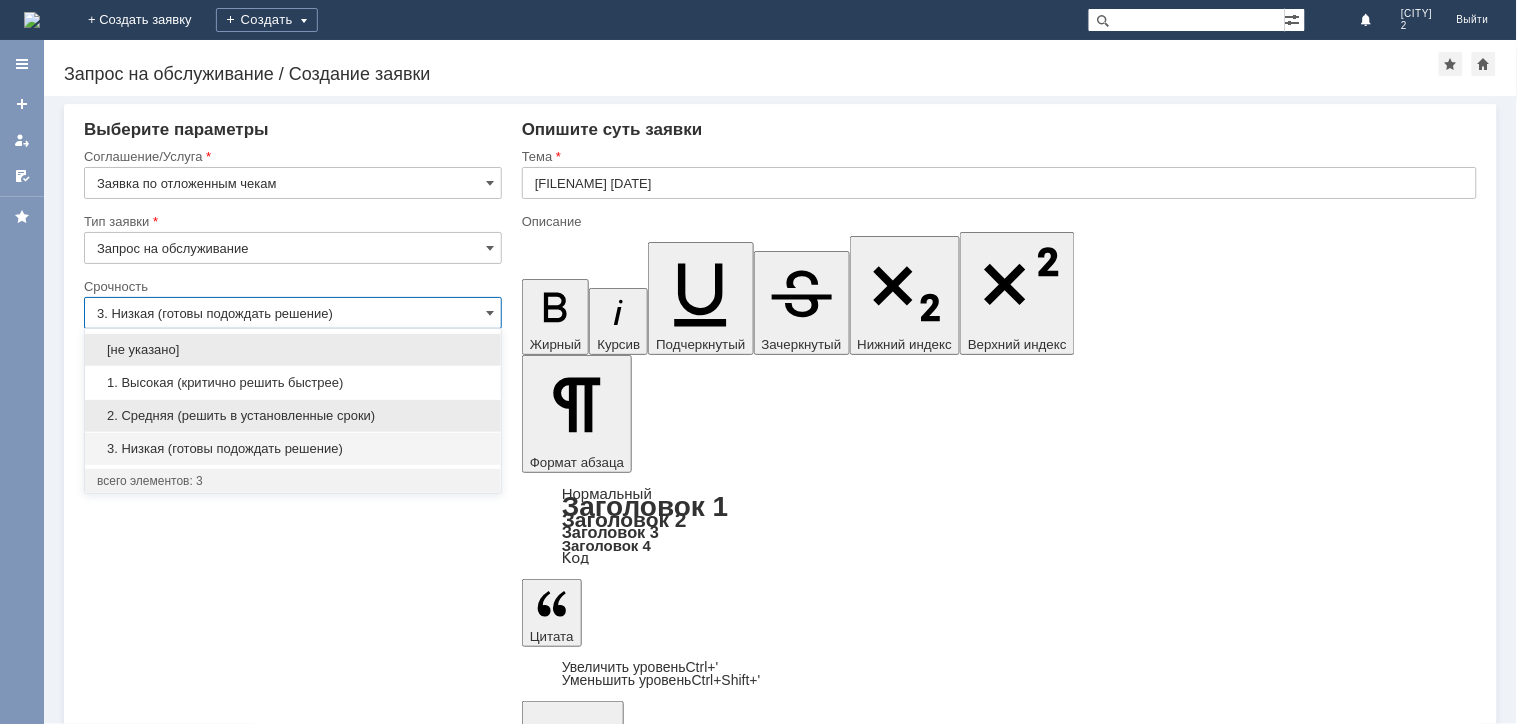 drag, startPoint x: 272, startPoint y: 408, endPoint x: 521, endPoint y: 462, distance: 254.78815 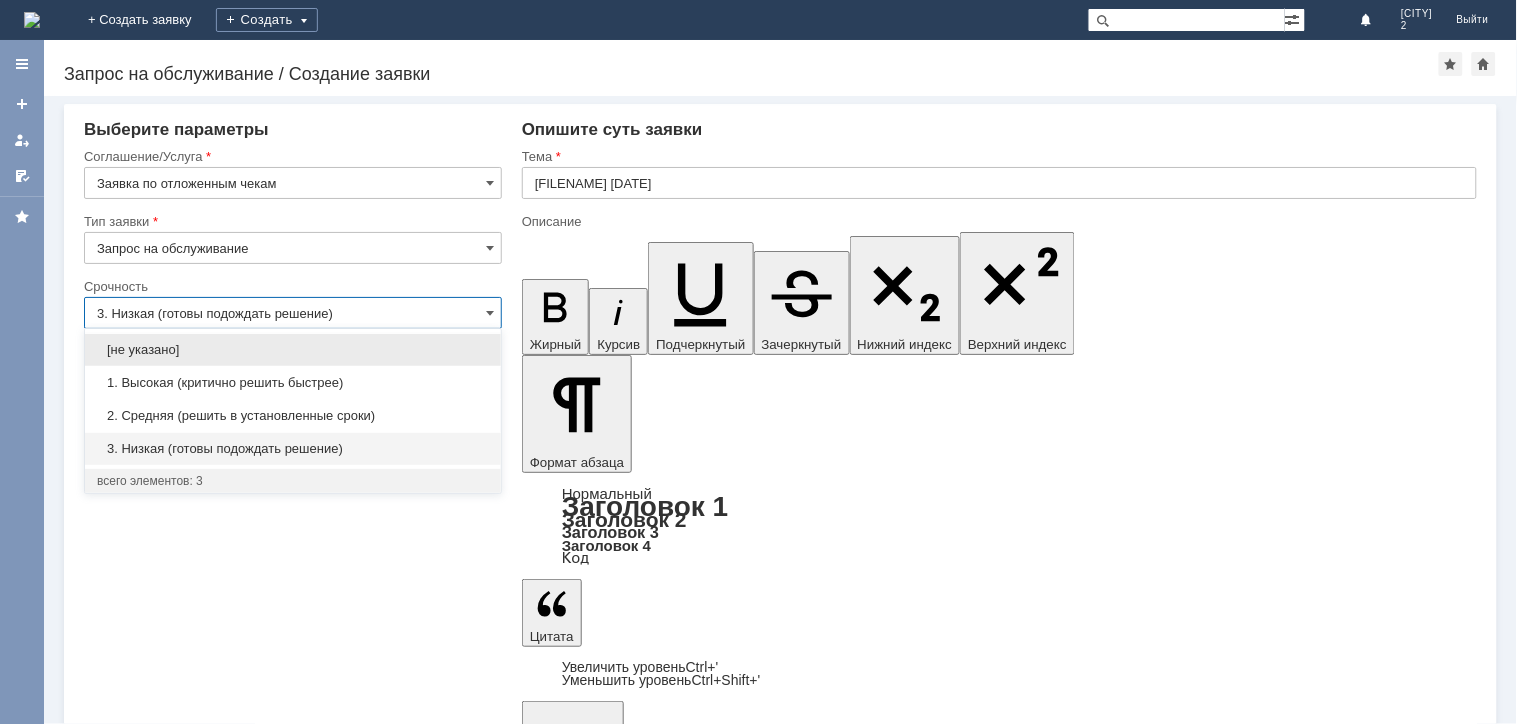click on "2. Средняя (решить в установленные сроки)" at bounding box center [293, 416] 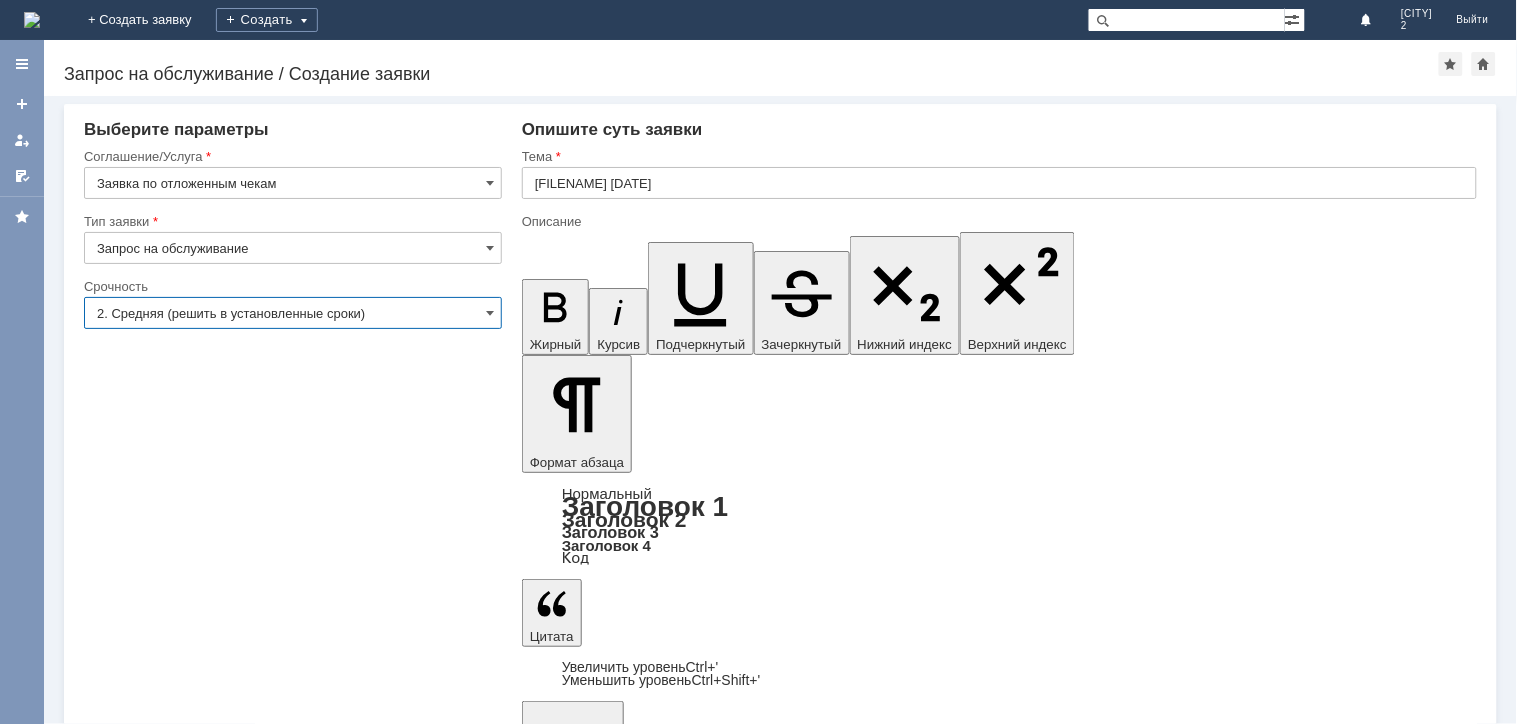 click on "Добавить файл" at bounding box center [598, 6050] 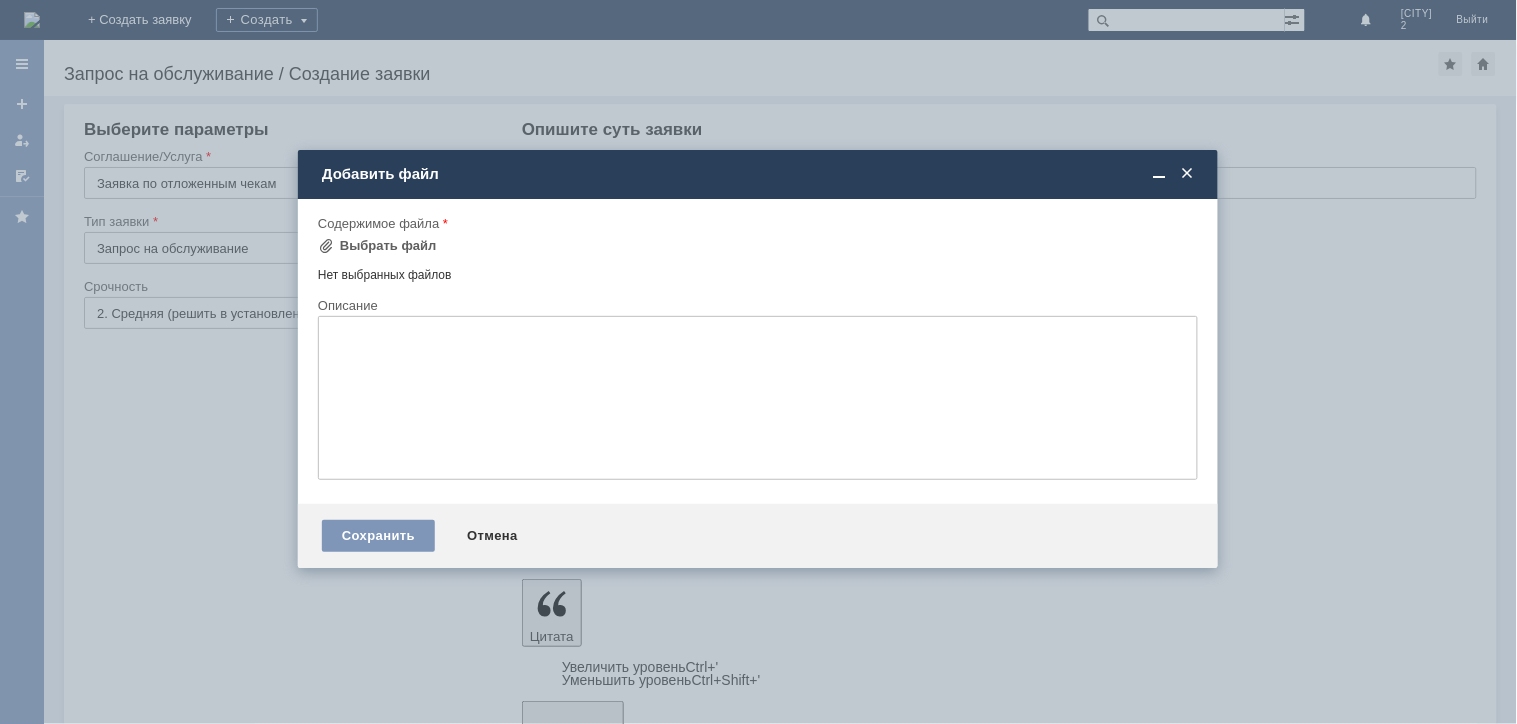 click on "Содержимое файла" at bounding box center [756, 223] 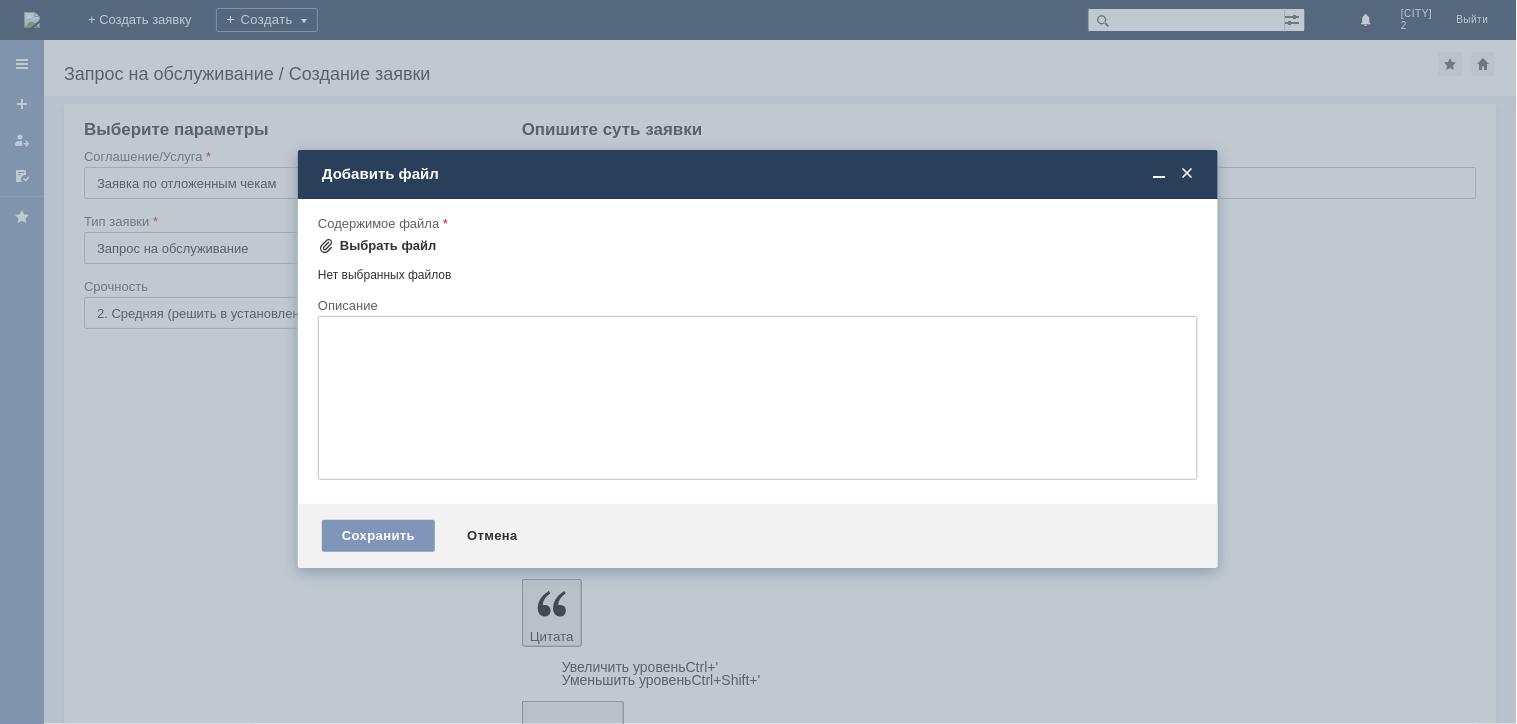 click on "Выбрать файл" at bounding box center [377, 246] 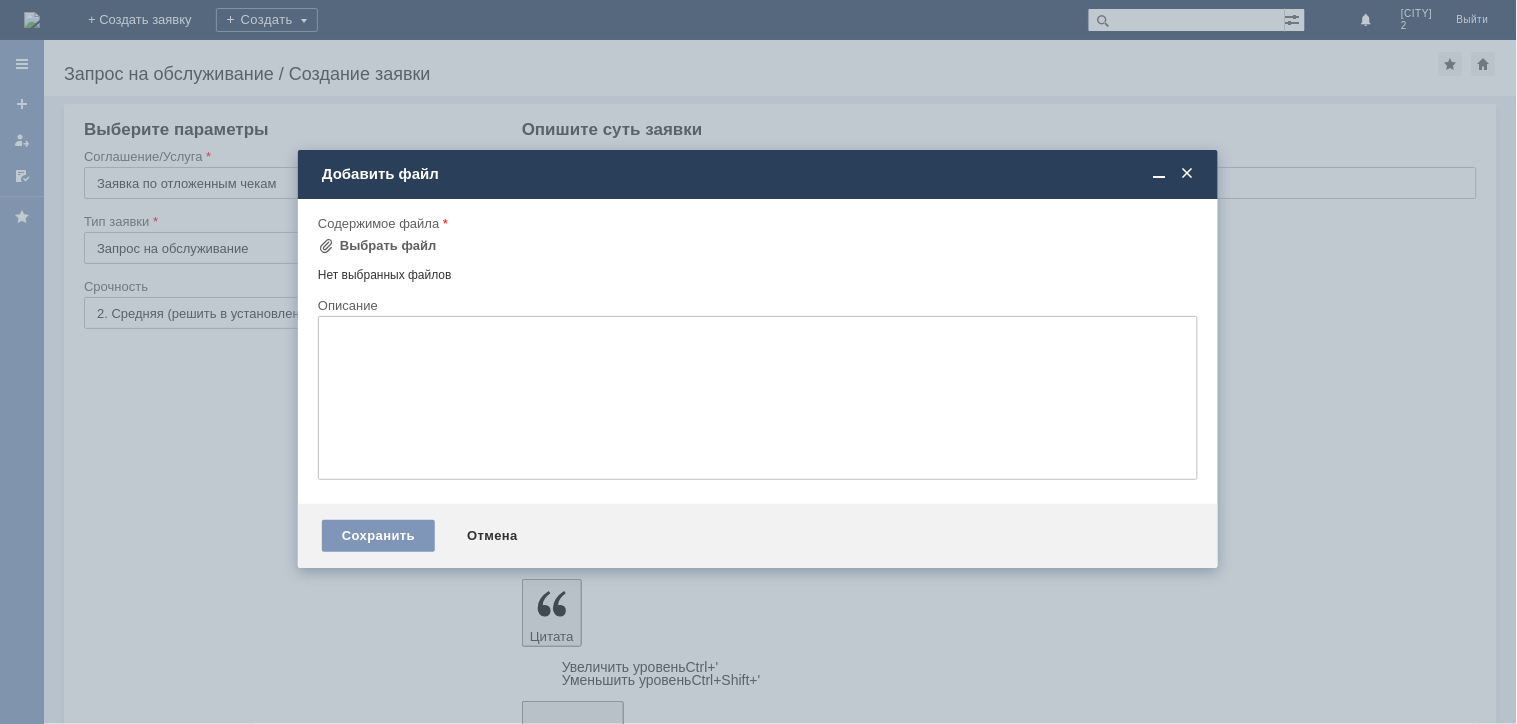 scroll, scrollTop: 0, scrollLeft: 0, axis: both 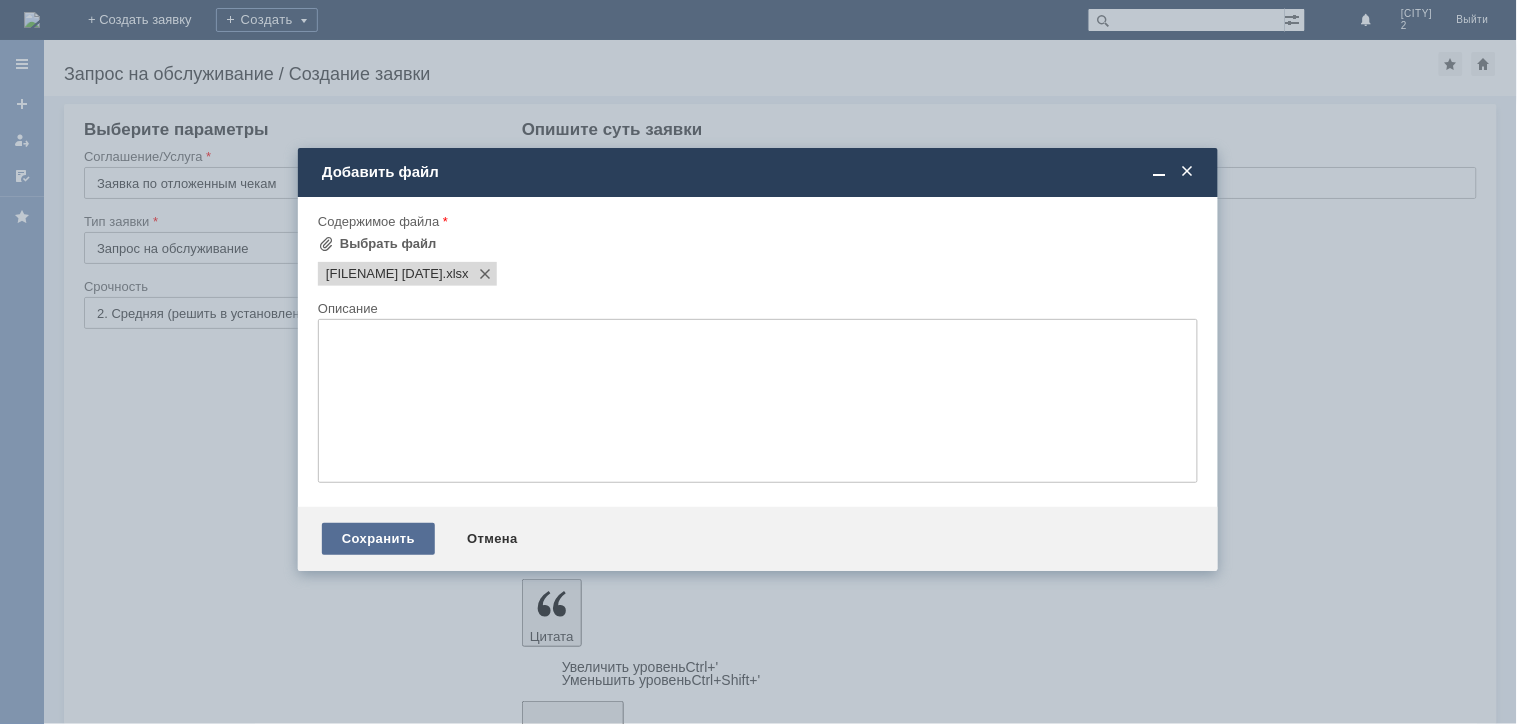 drag, startPoint x: 398, startPoint y: 527, endPoint x: 401, endPoint y: 537, distance: 10.440307 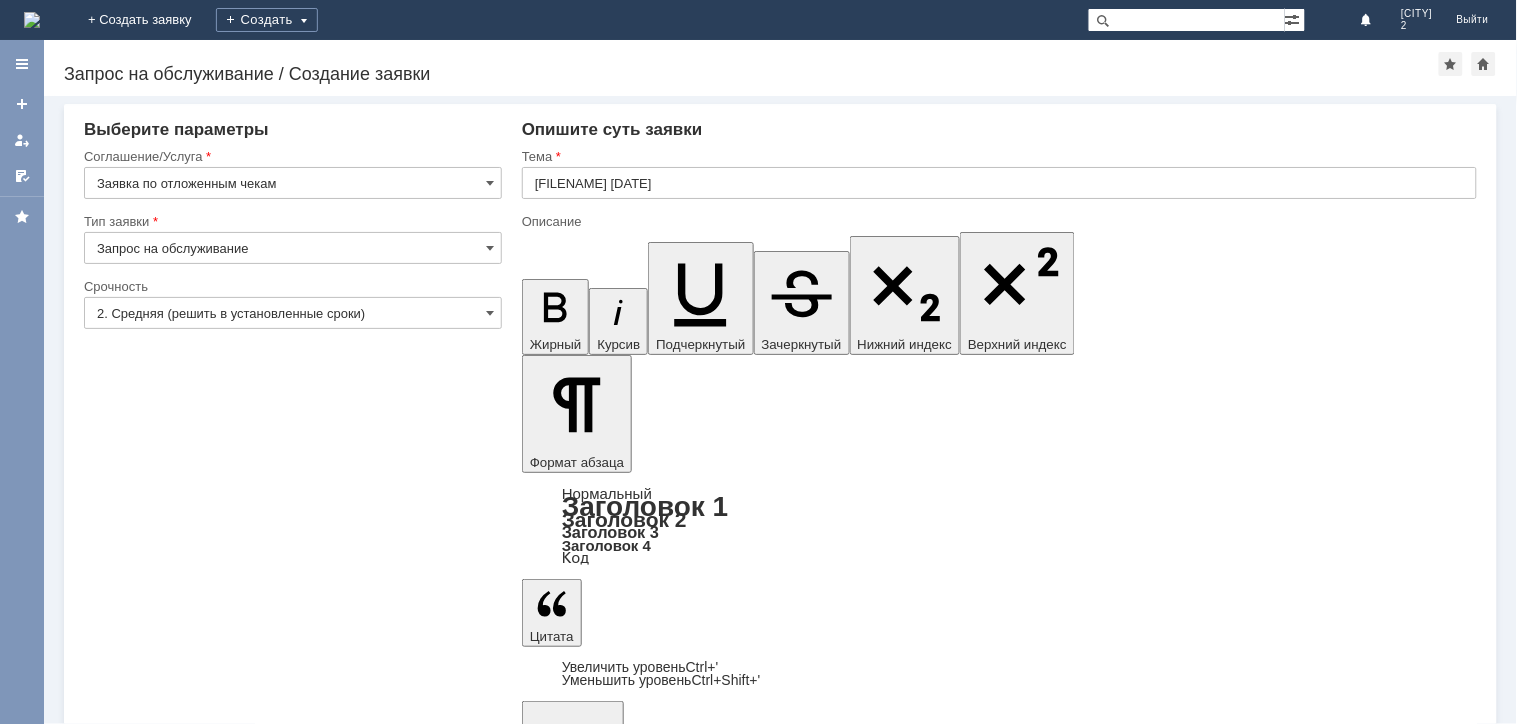 click on "Сохранить" at bounding box center (144, 6180) 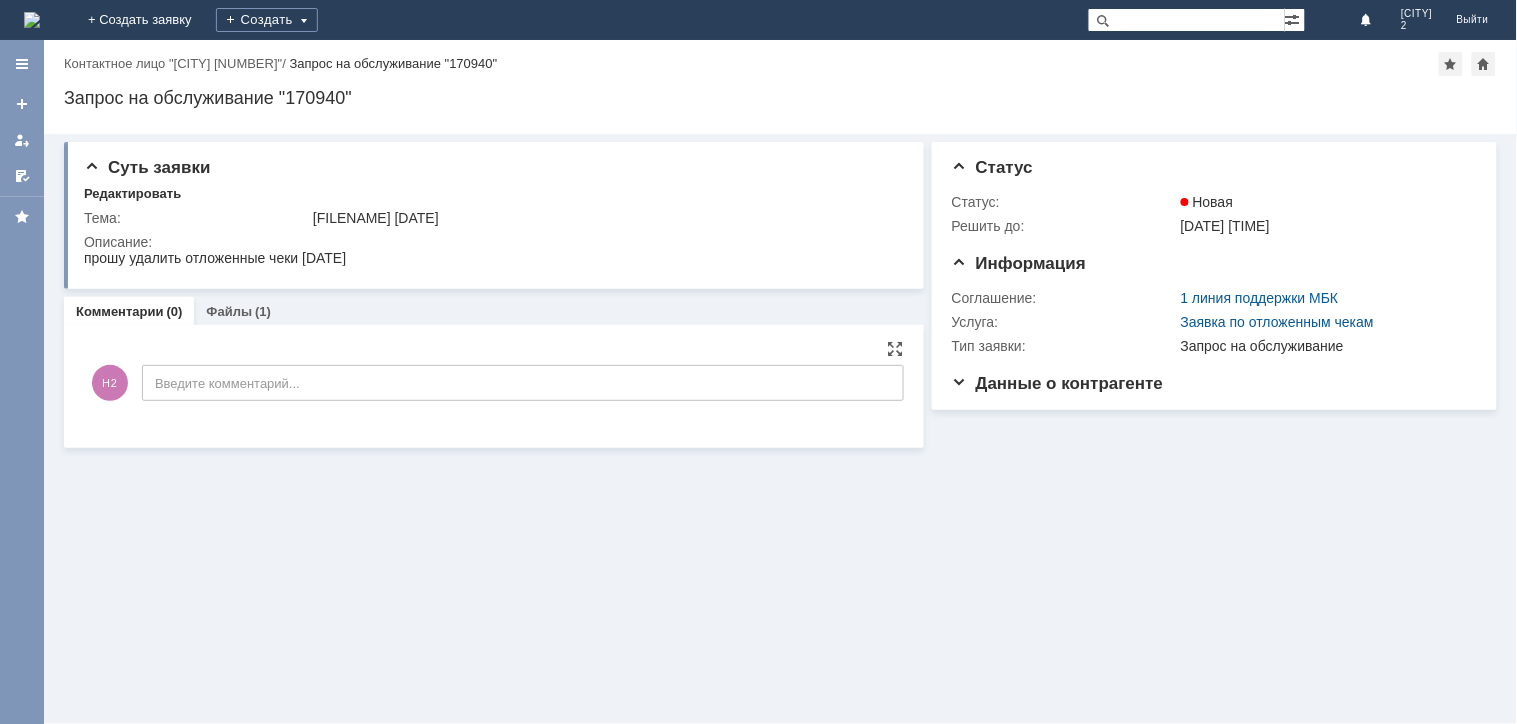 scroll, scrollTop: 0, scrollLeft: 0, axis: both 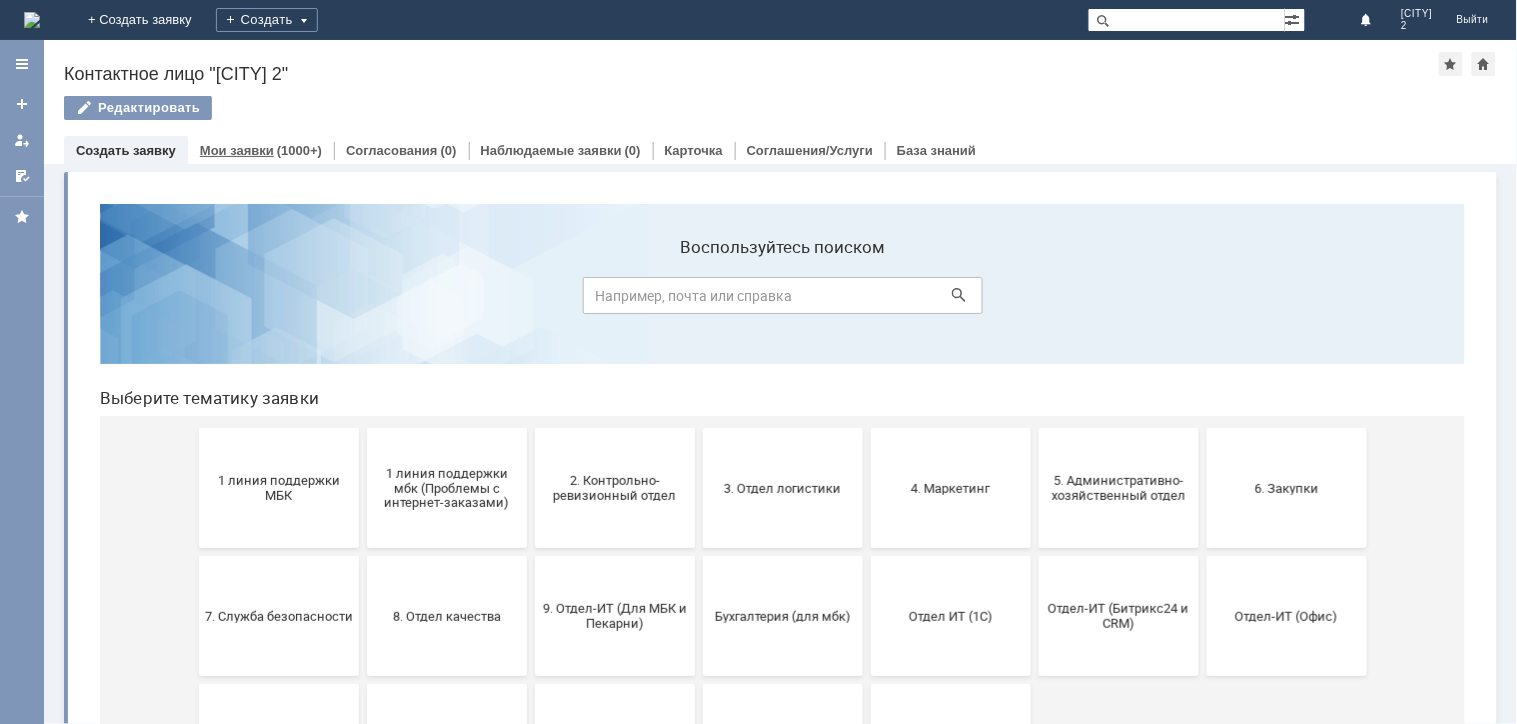 click on "(1000+)" at bounding box center [299, 150] 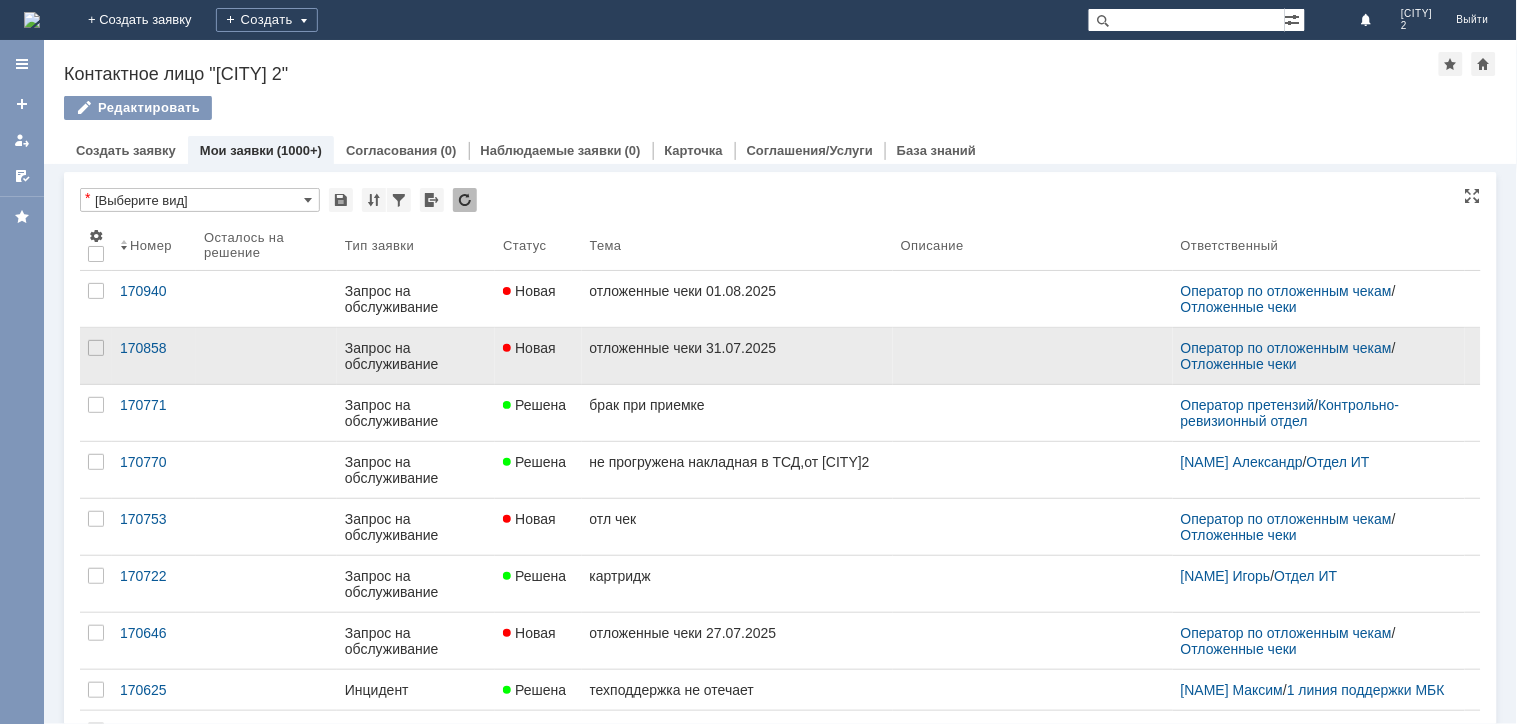 scroll, scrollTop: 0, scrollLeft: 0, axis: both 